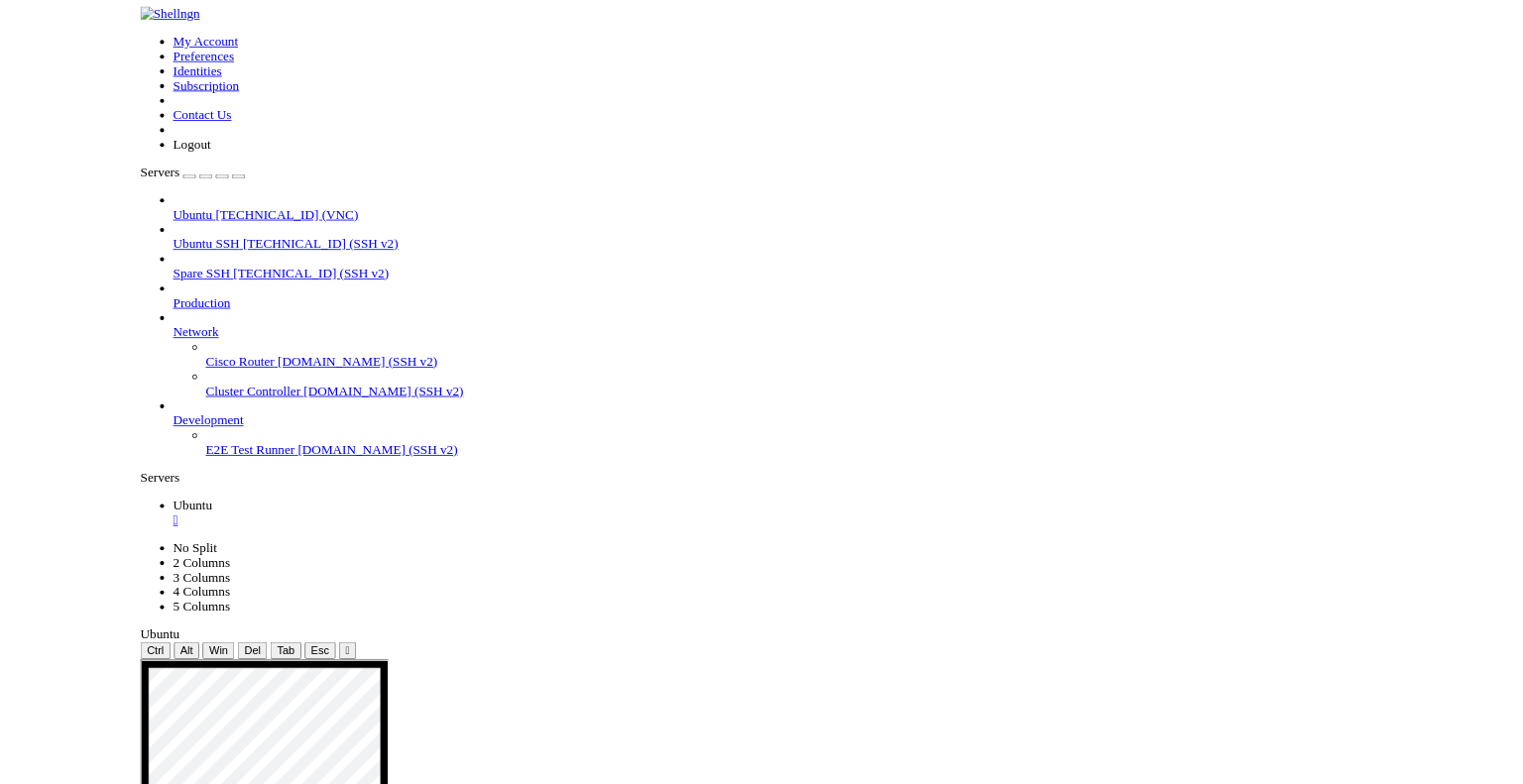 scroll, scrollTop: 0, scrollLeft: 0, axis: both 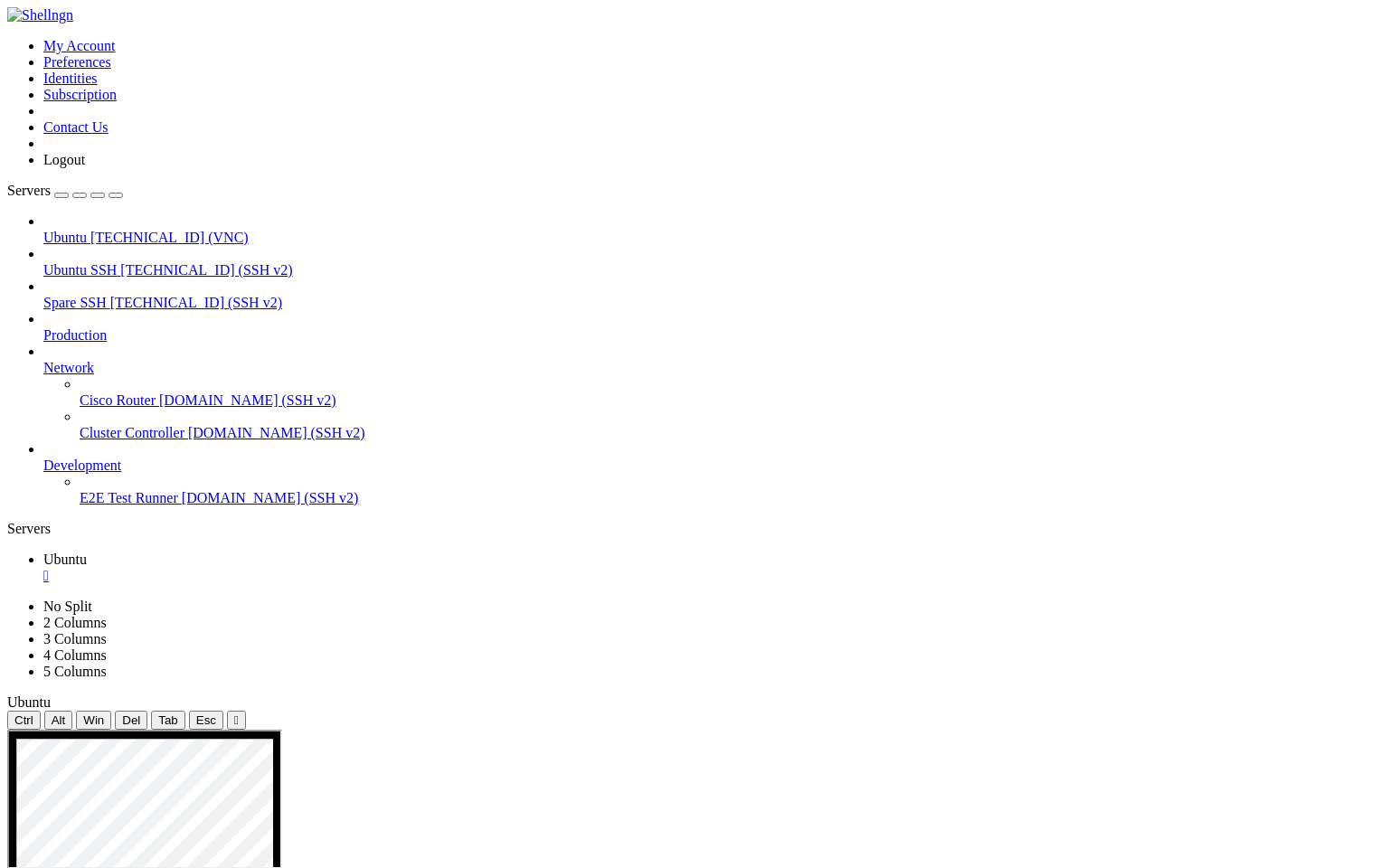 click at bounding box center [663, 2037] 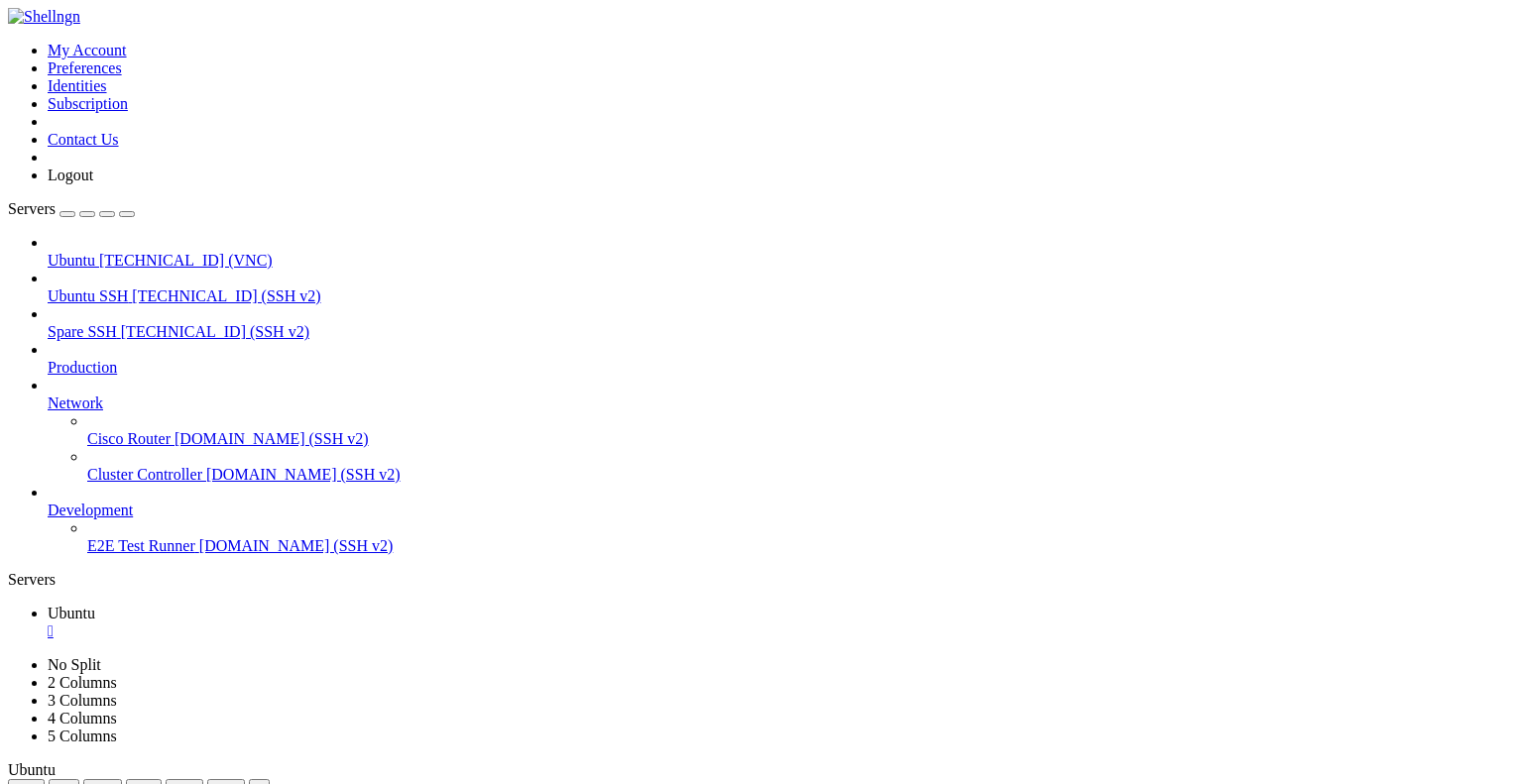 click on "" at bounding box center (781, 631) 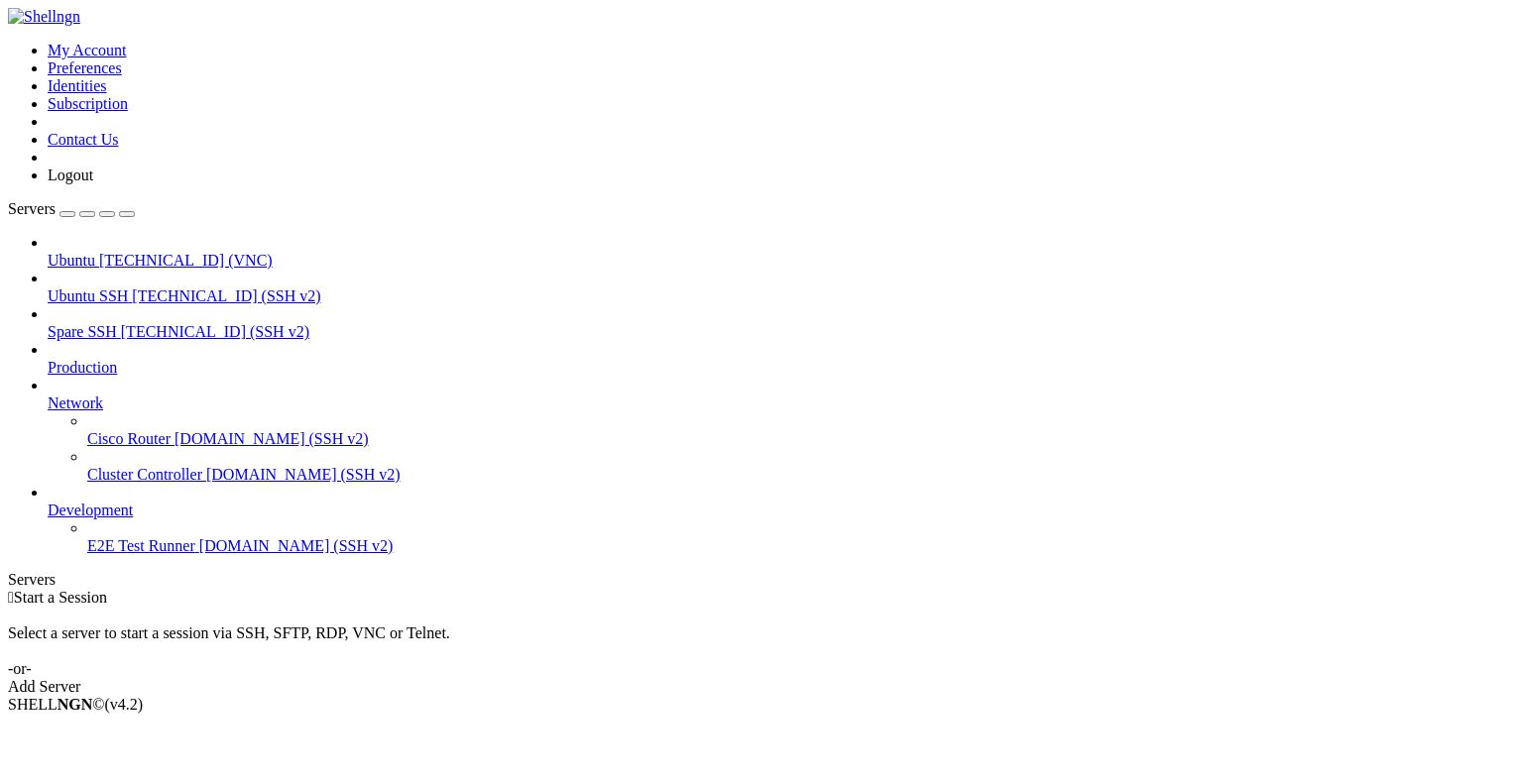 click at bounding box center (8, 42) 